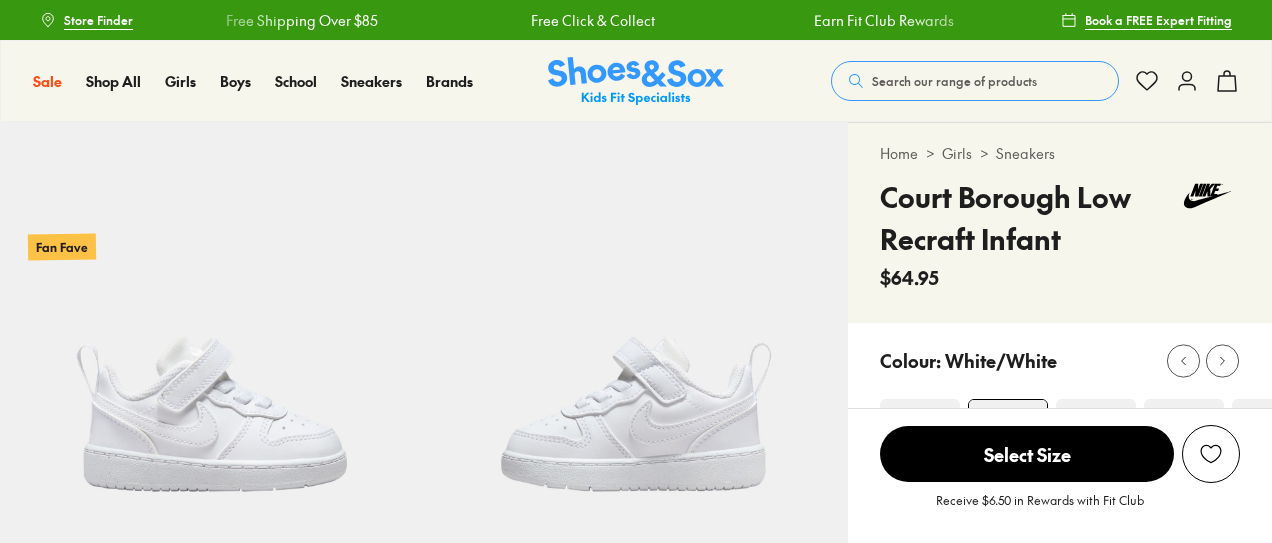 scroll, scrollTop: 0, scrollLeft: 0, axis: both 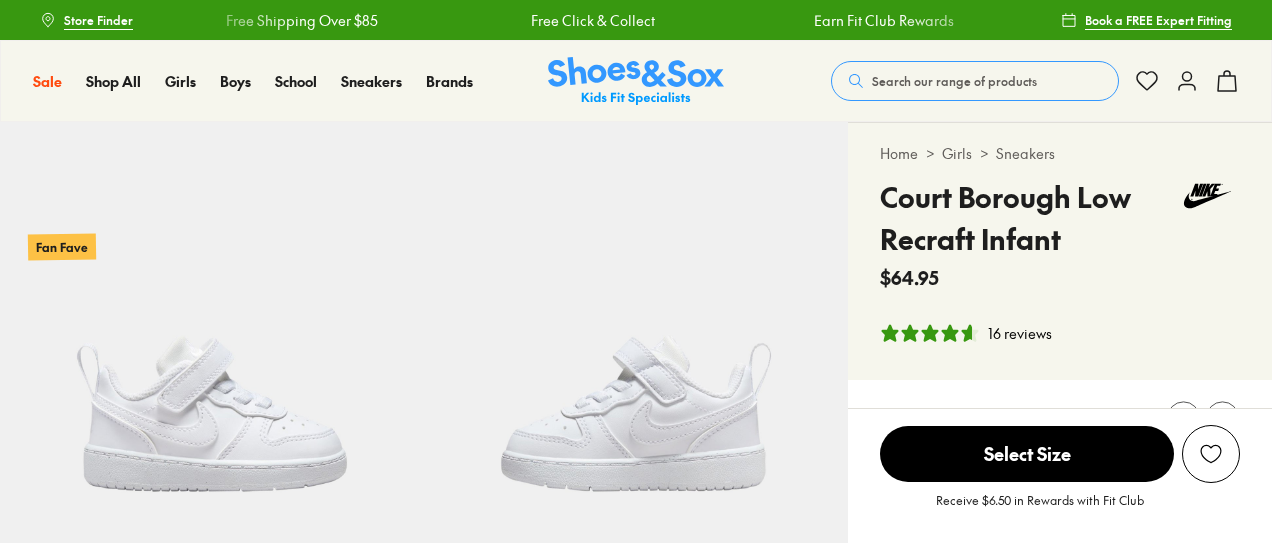select on "*" 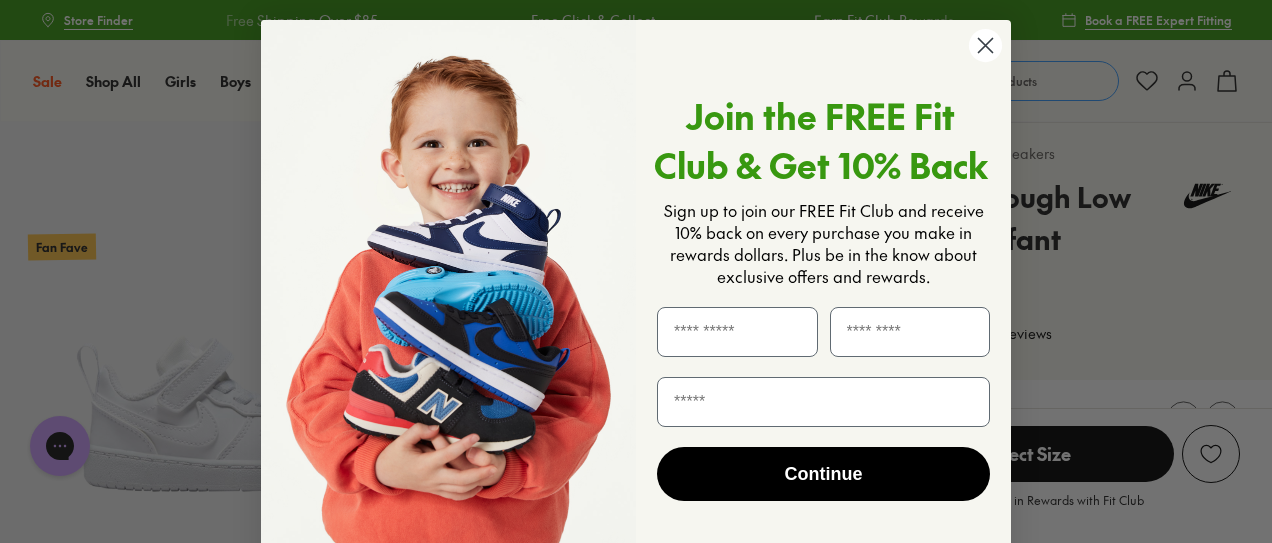 click 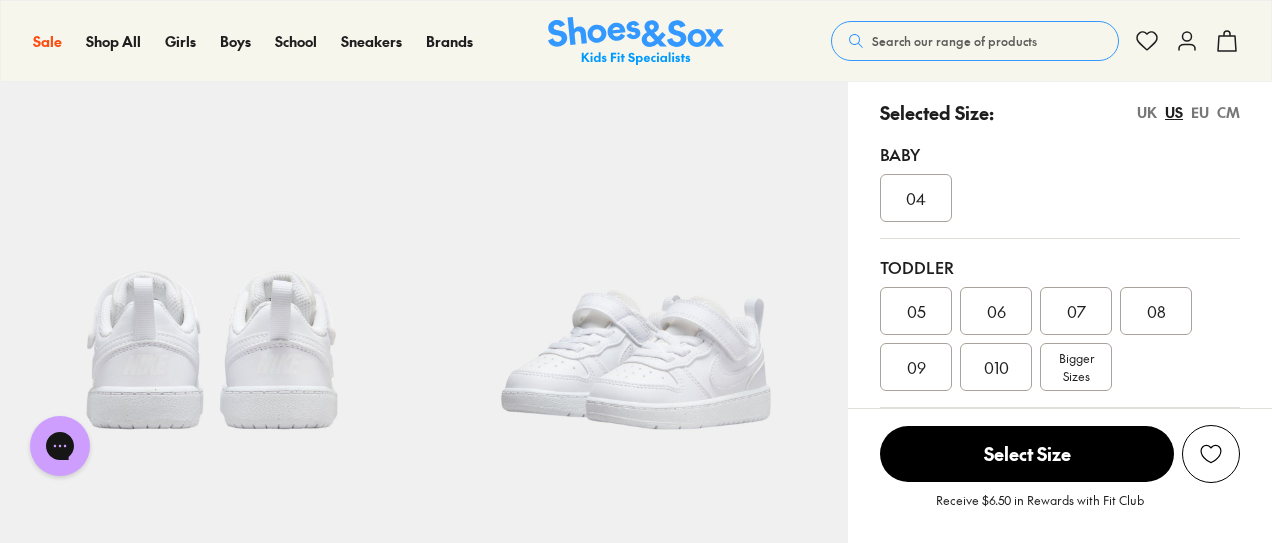 scroll, scrollTop: 487, scrollLeft: 0, axis: vertical 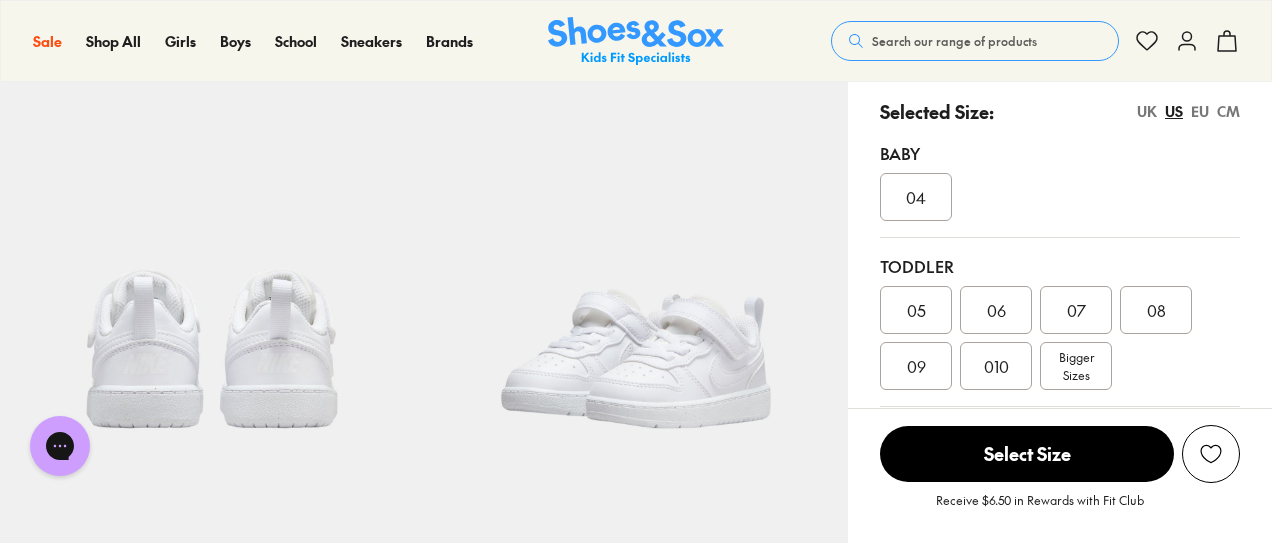 click on "09" at bounding box center (916, 366) 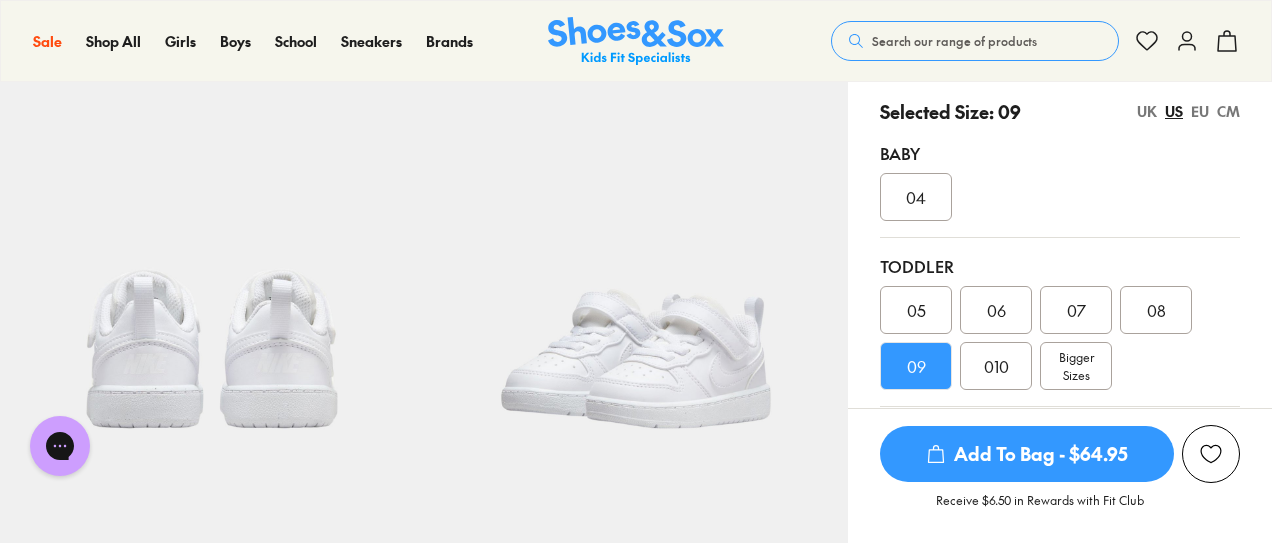 click on "Add To Bag - $64.95" at bounding box center [1027, 454] 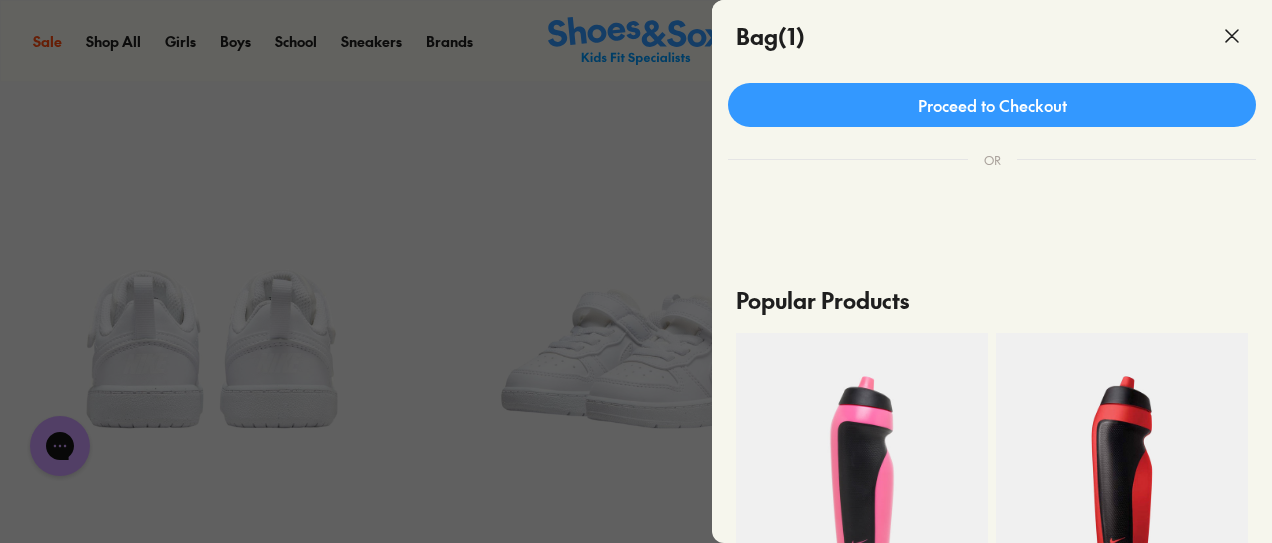 scroll, scrollTop: 461, scrollLeft: 0, axis: vertical 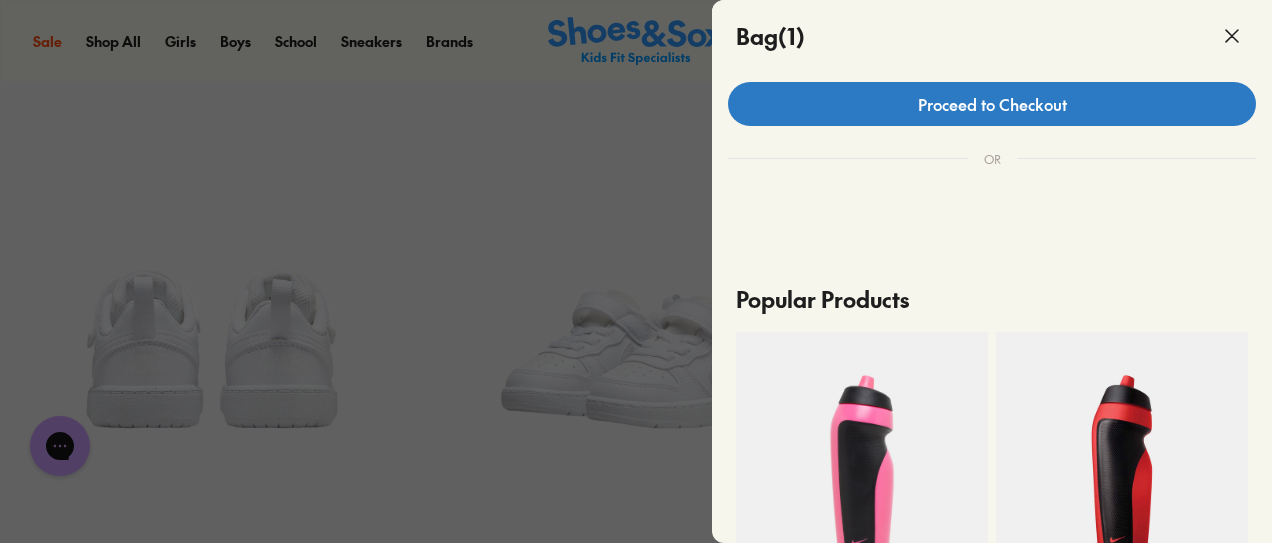 click on "Proceed to Checkout" 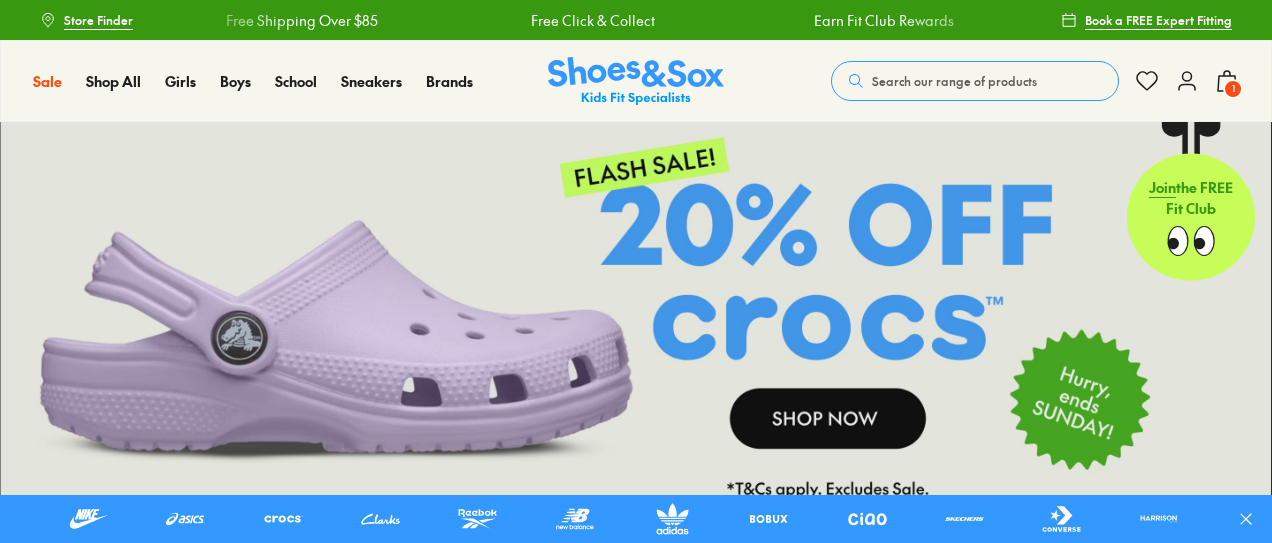 scroll, scrollTop: 0, scrollLeft: 0, axis: both 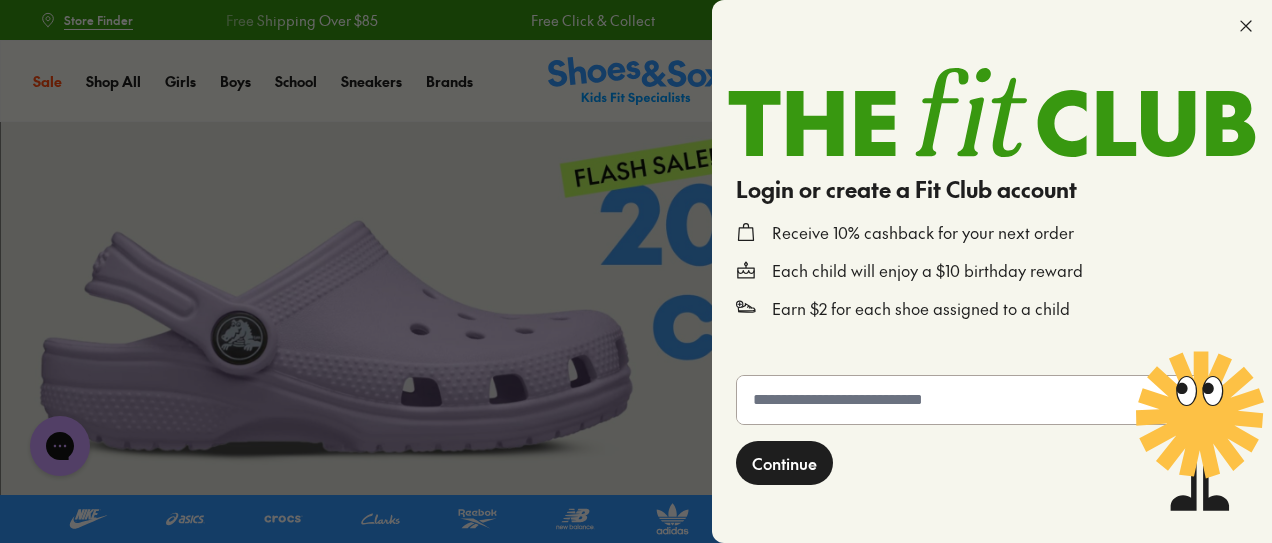 type 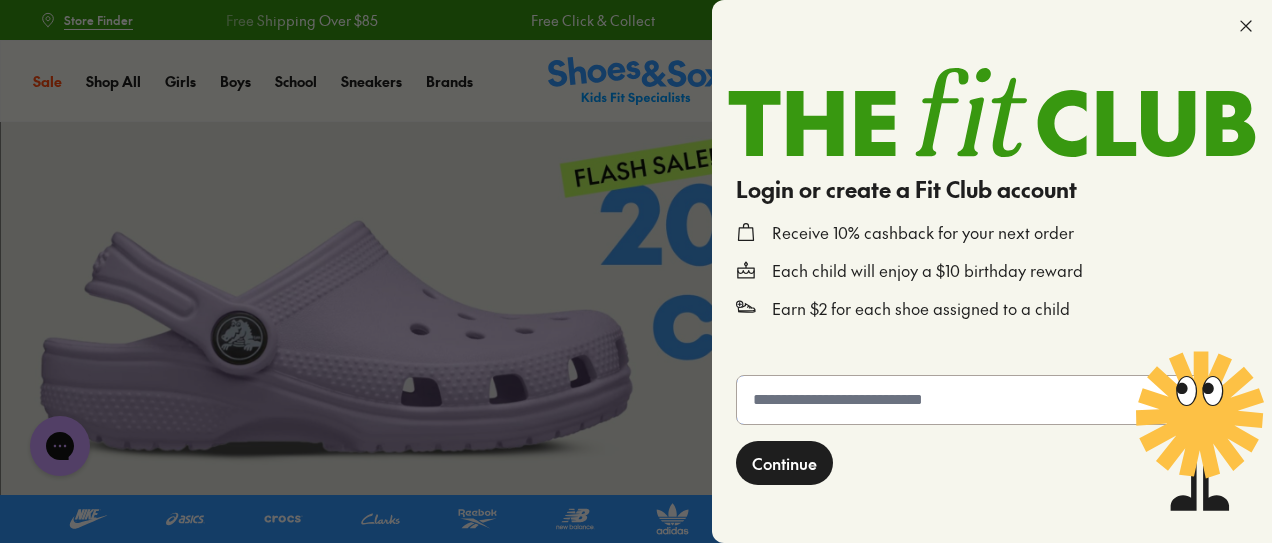 click 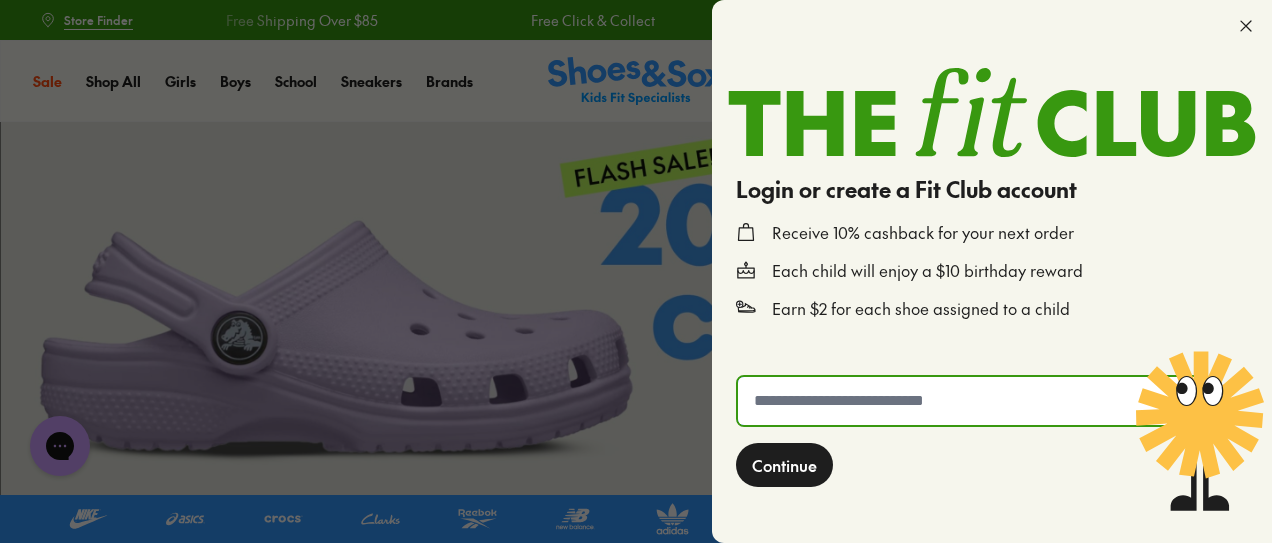 type on "*" 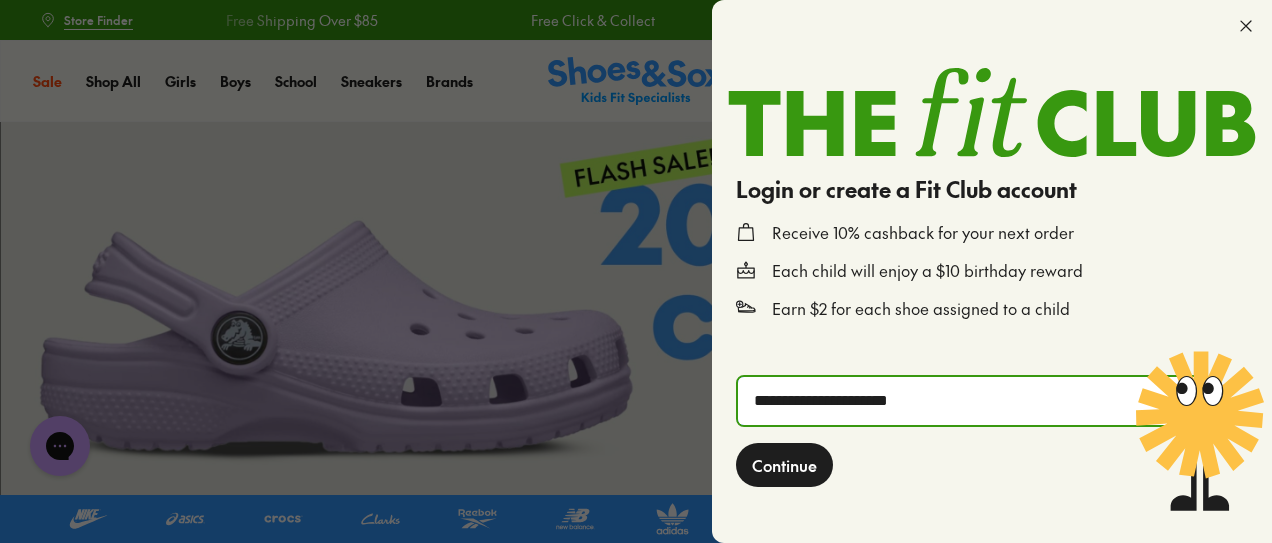 type on "**********" 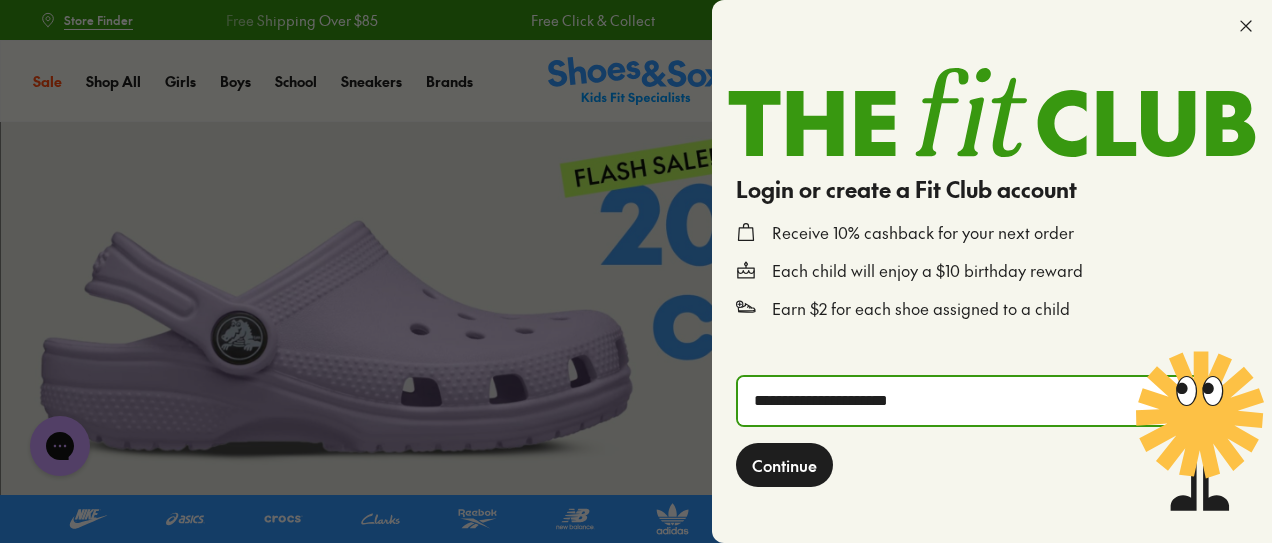 click on "Continue" 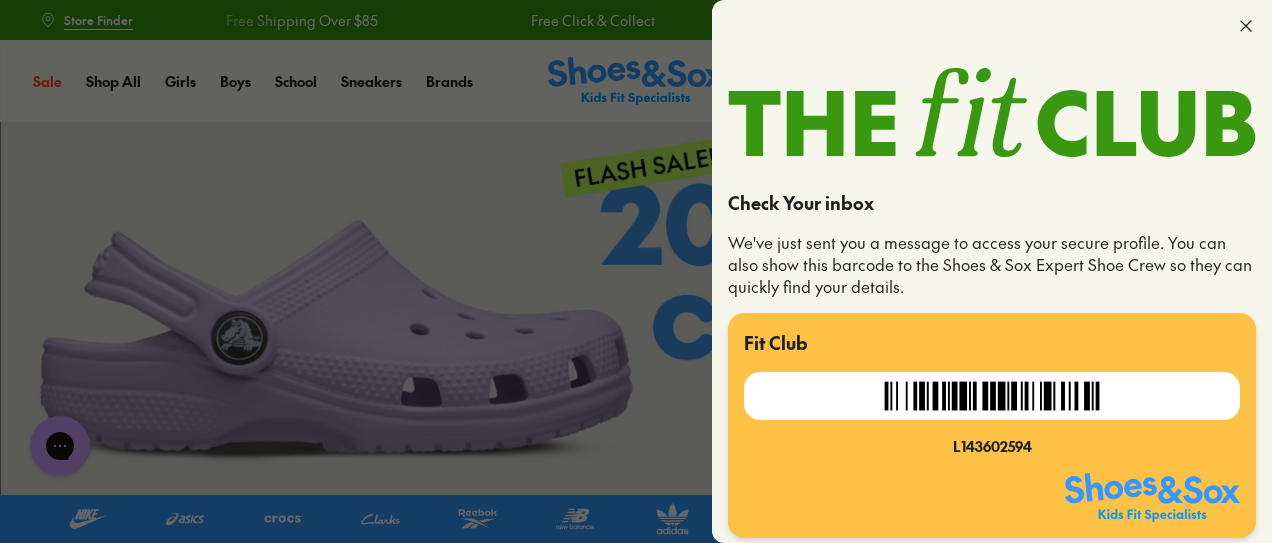 click 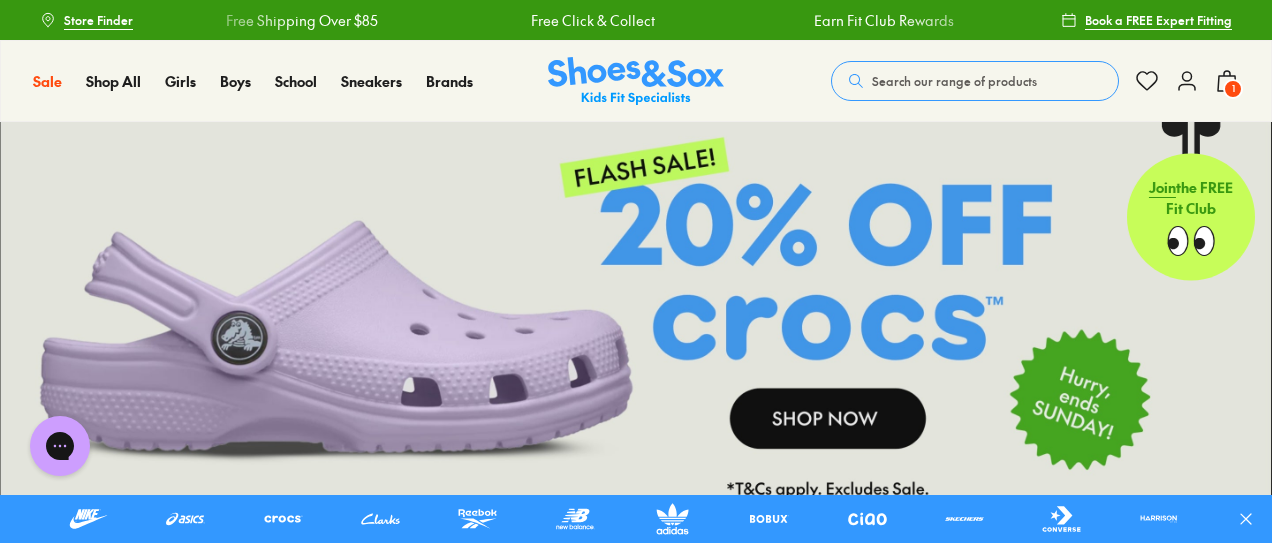 click 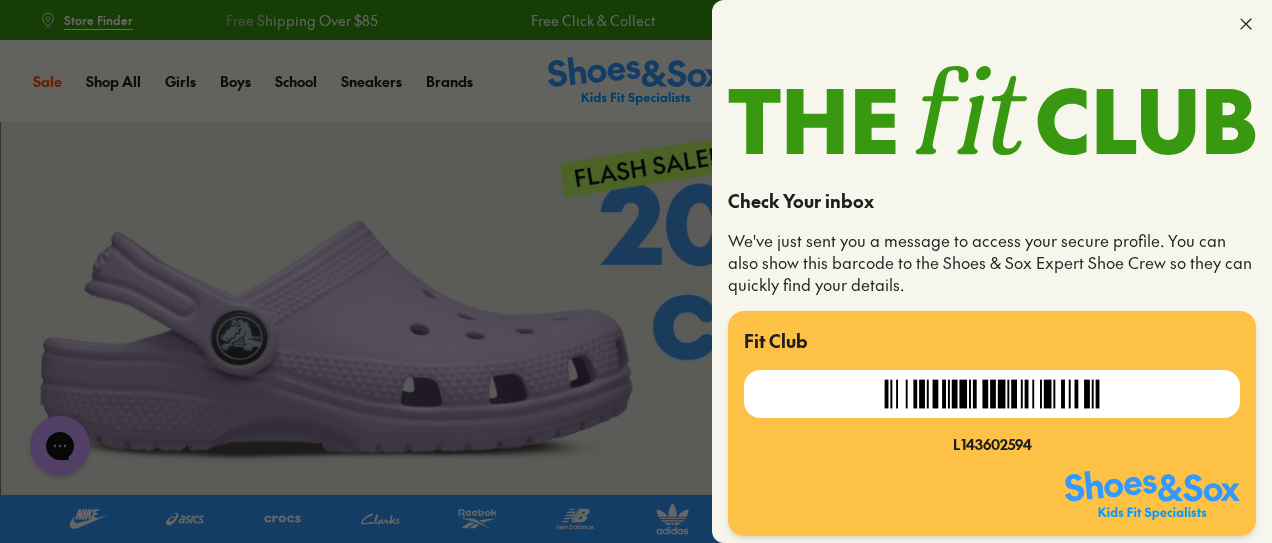 scroll, scrollTop: 8, scrollLeft: 0, axis: vertical 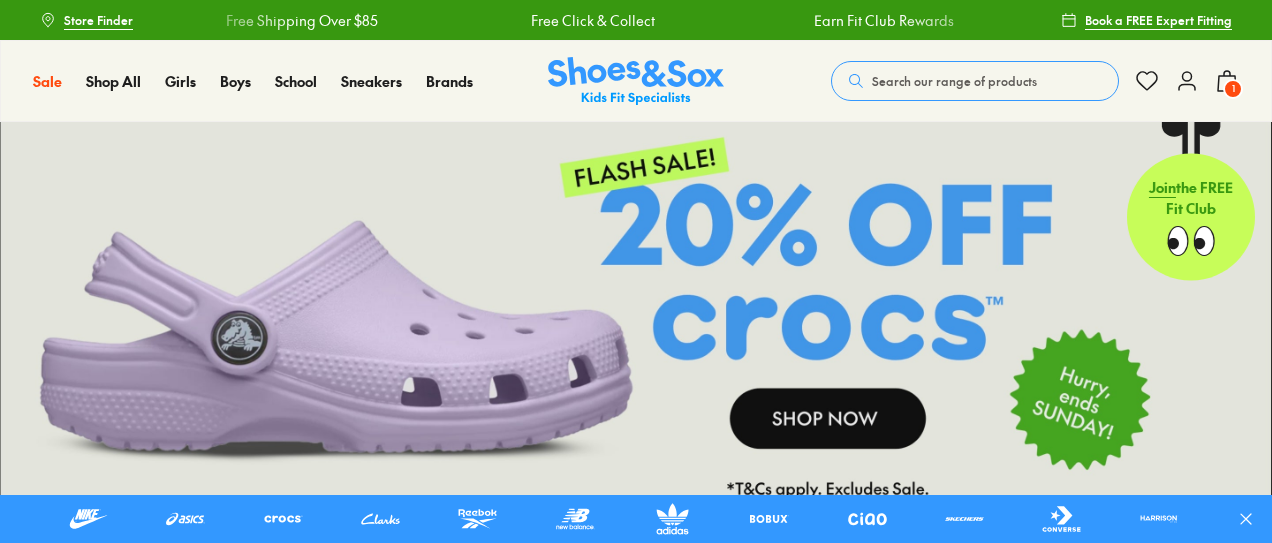 click 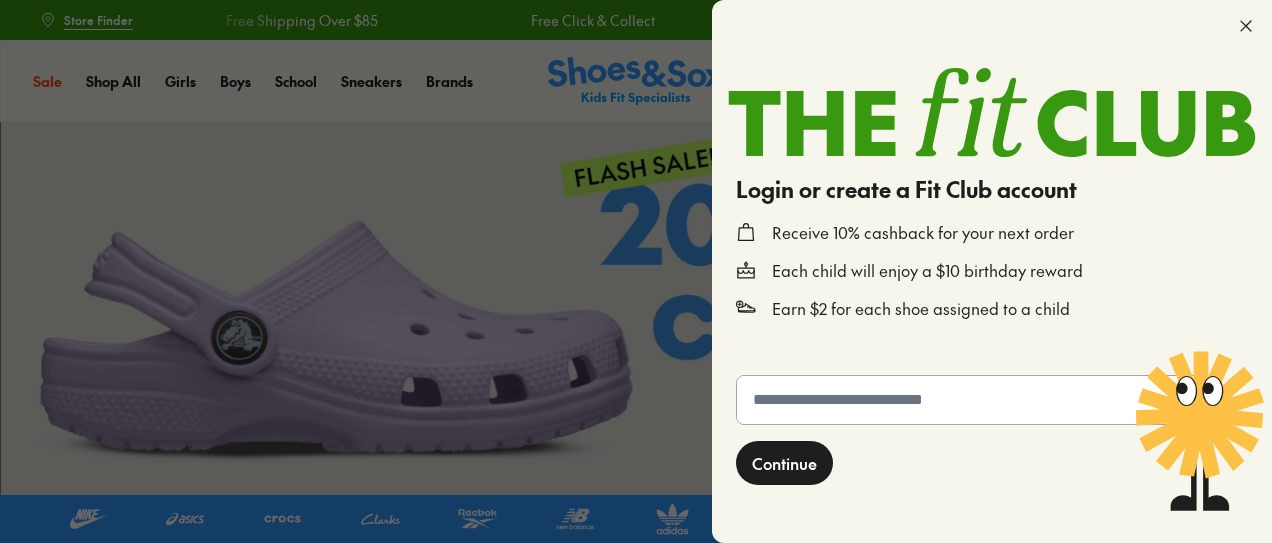 scroll, scrollTop: 0, scrollLeft: 0, axis: both 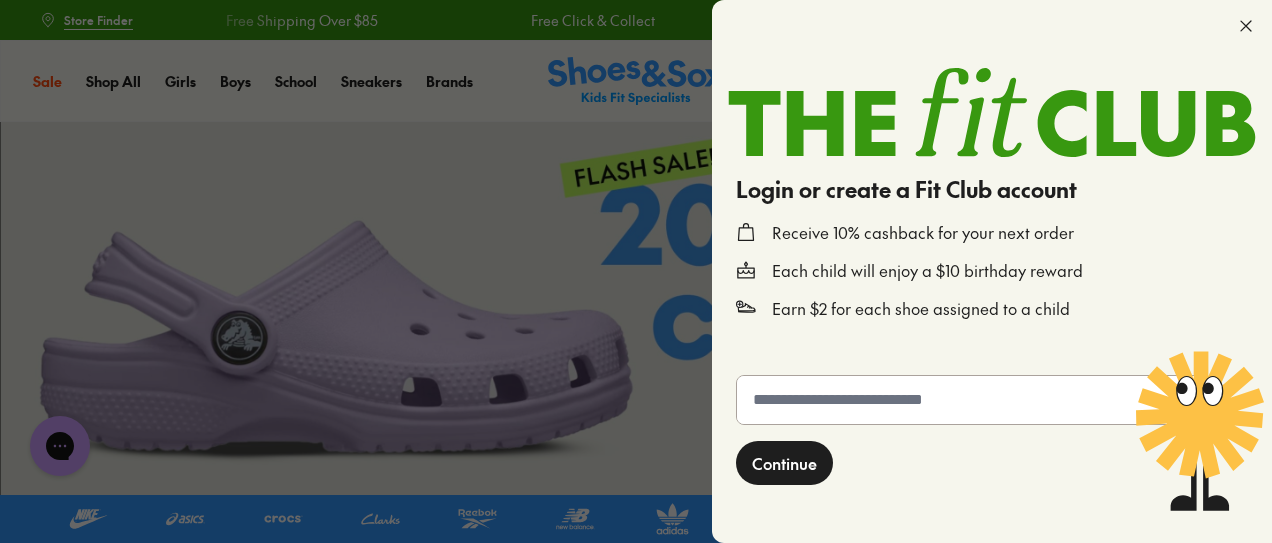 click 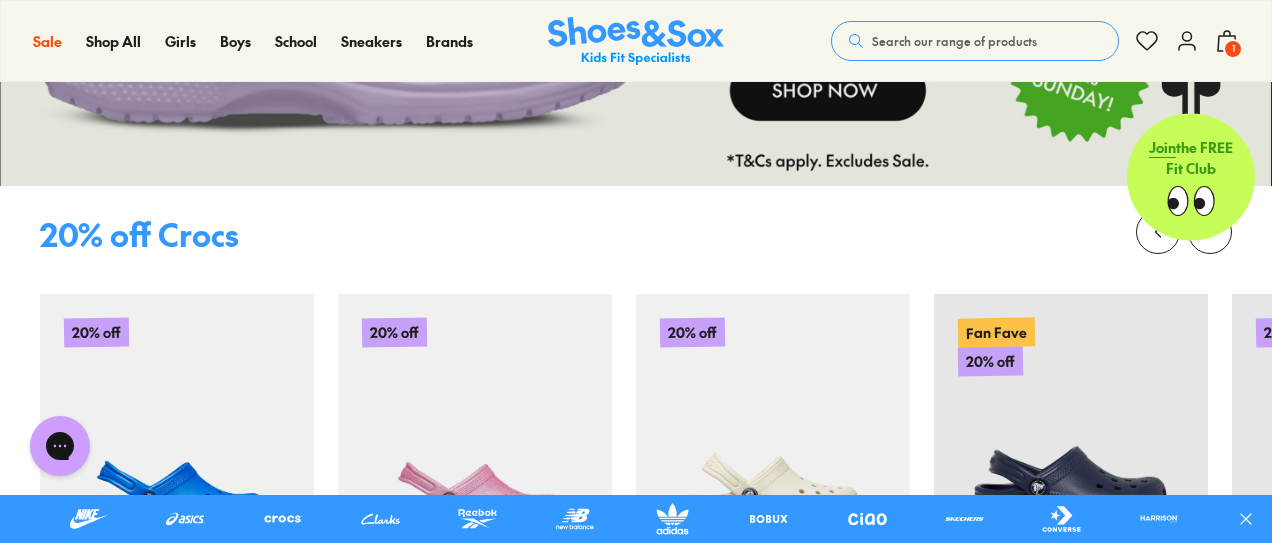 scroll, scrollTop: 0, scrollLeft: 0, axis: both 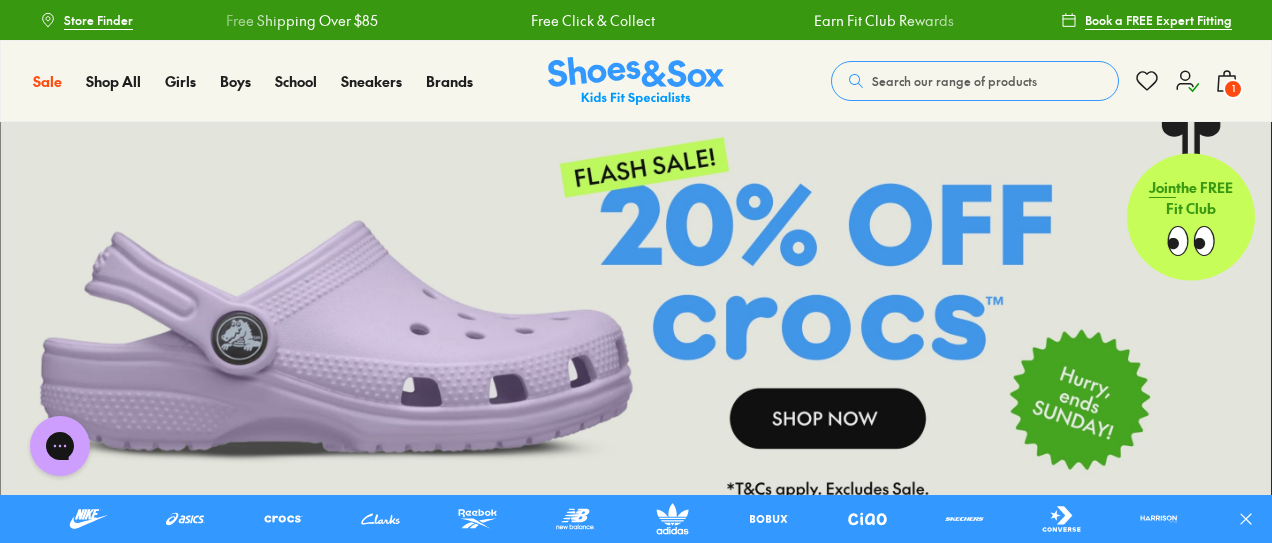 click 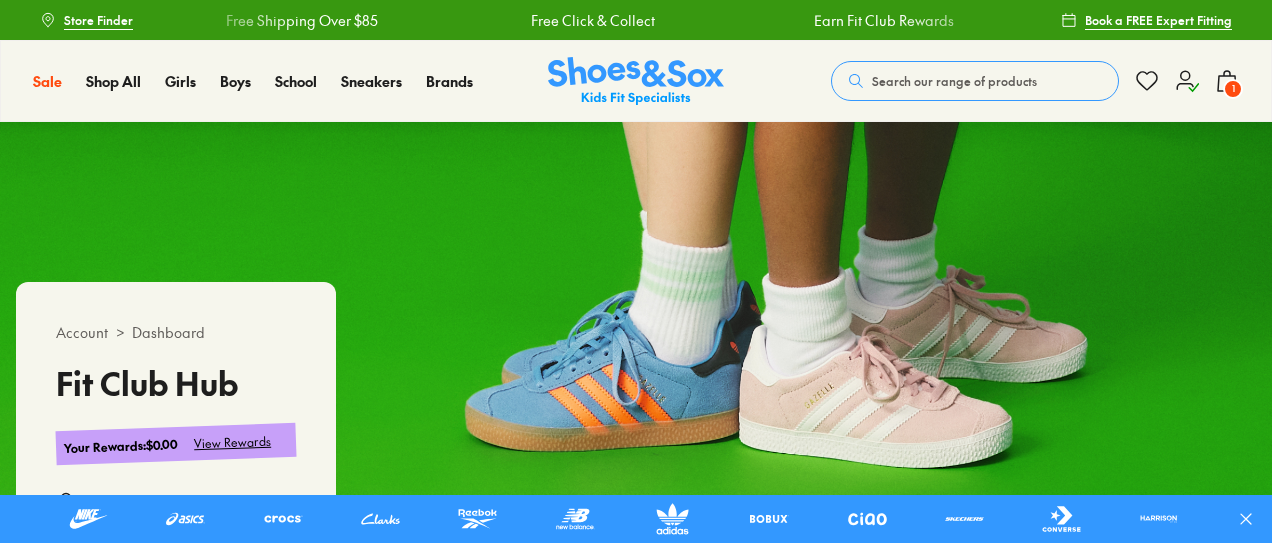 scroll, scrollTop: 0, scrollLeft: 0, axis: both 